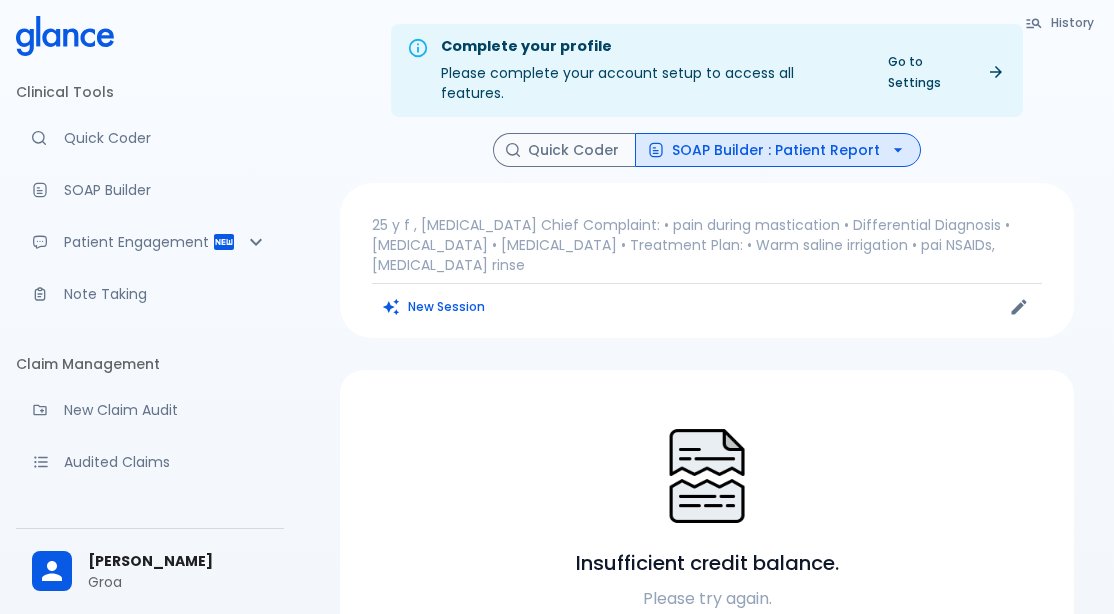 scroll, scrollTop: 0, scrollLeft: 0, axis: both 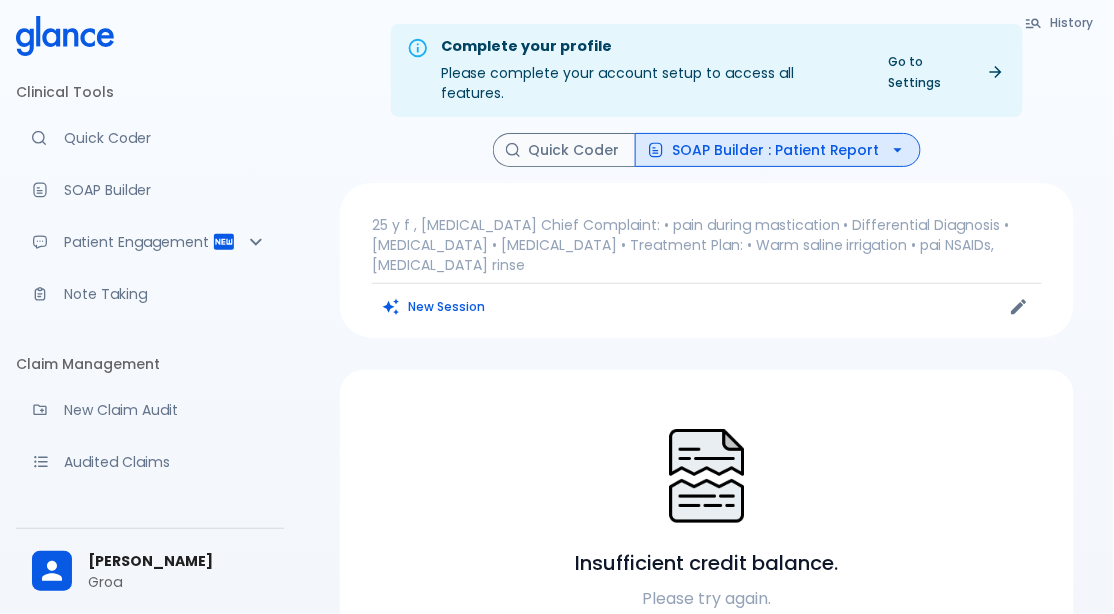 click on "Note Taking" at bounding box center [150, 294] 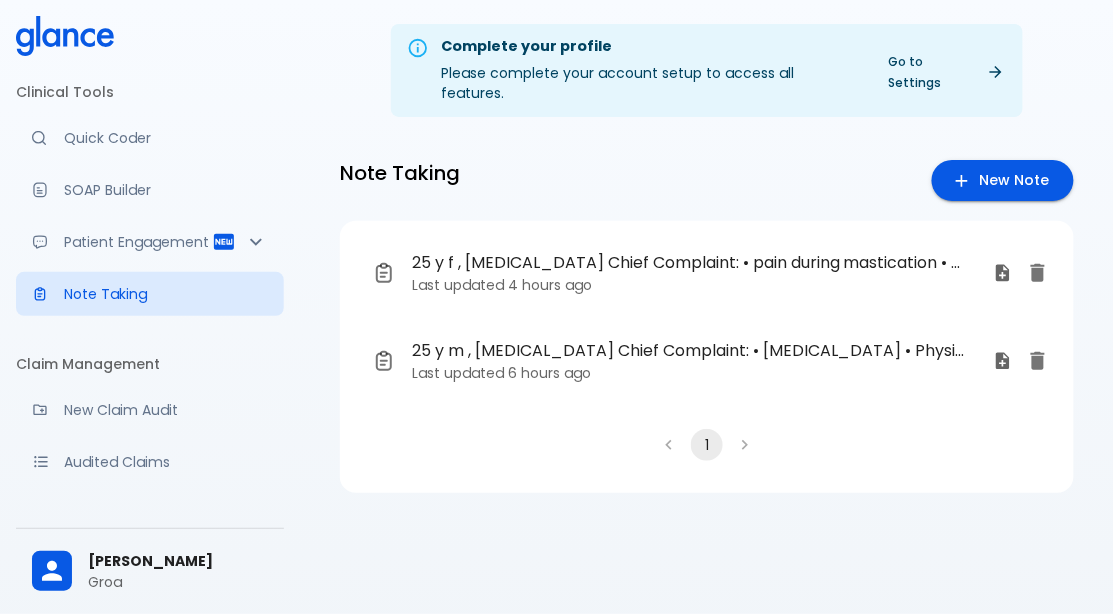 click on "Note Taking" at bounding box center (166, 294) 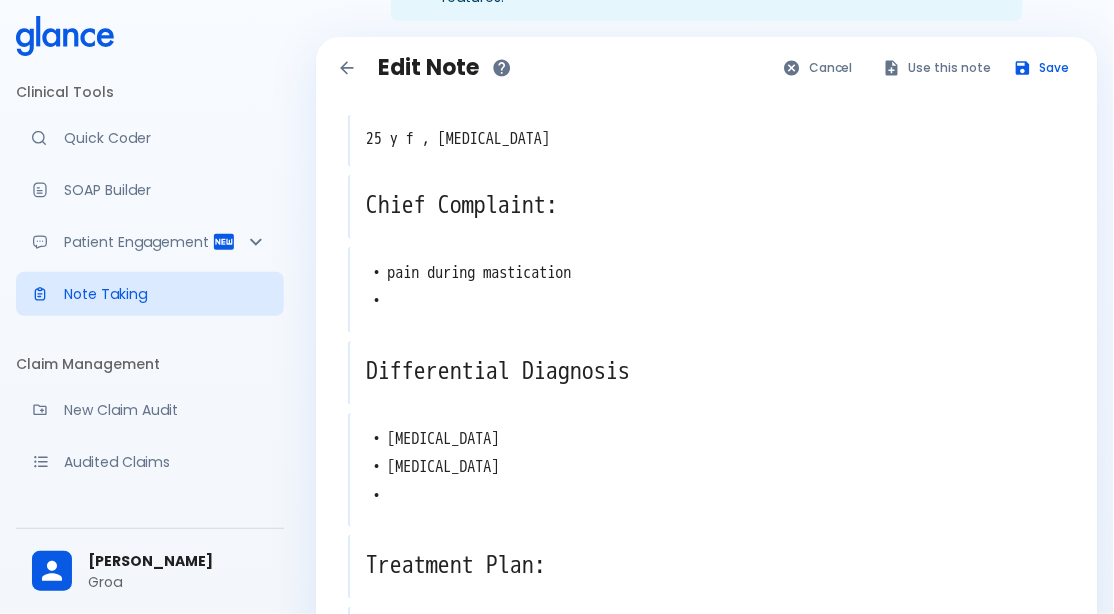 scroll, scrollTop: 0, scrollLeft: 0, axis: both 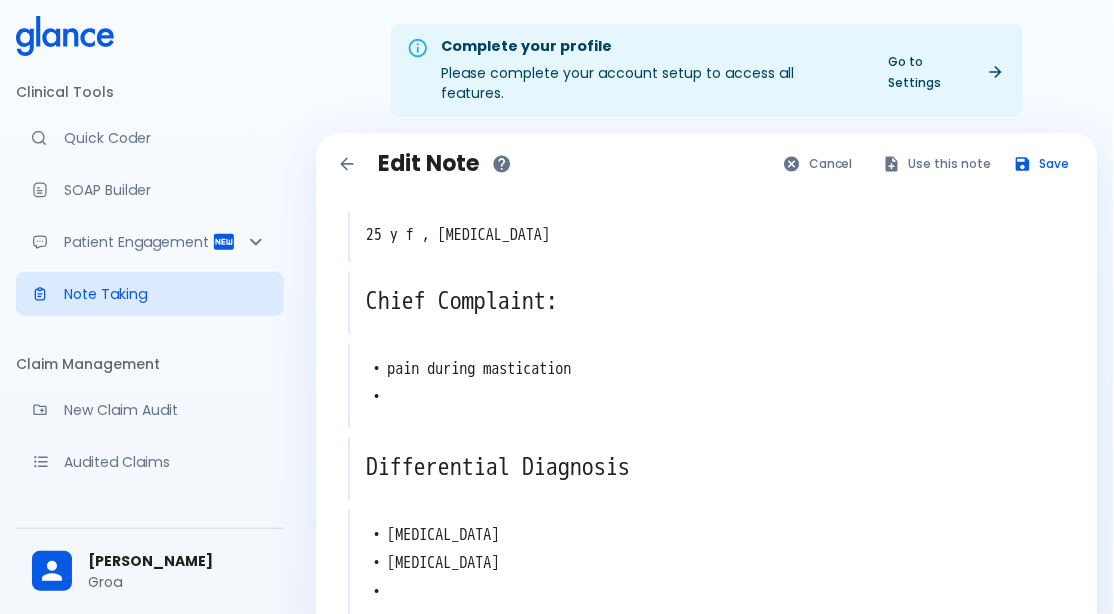 click on "Differential Diagnosis" at bounding box center (708, 467) 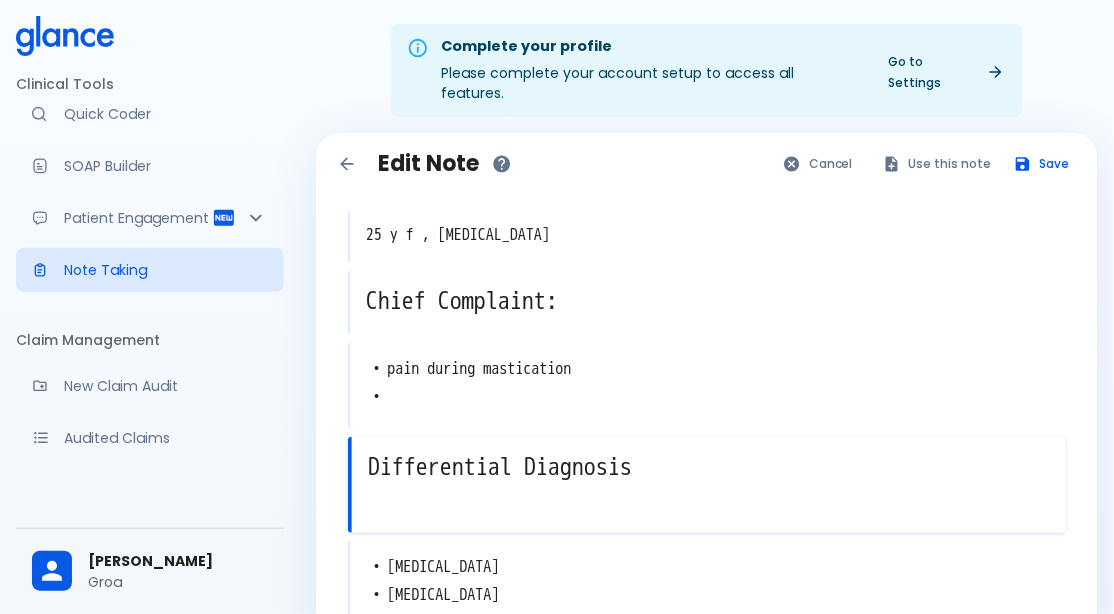 scroll, scrollTop: 1, scrollLeft: 0, axis: vertical 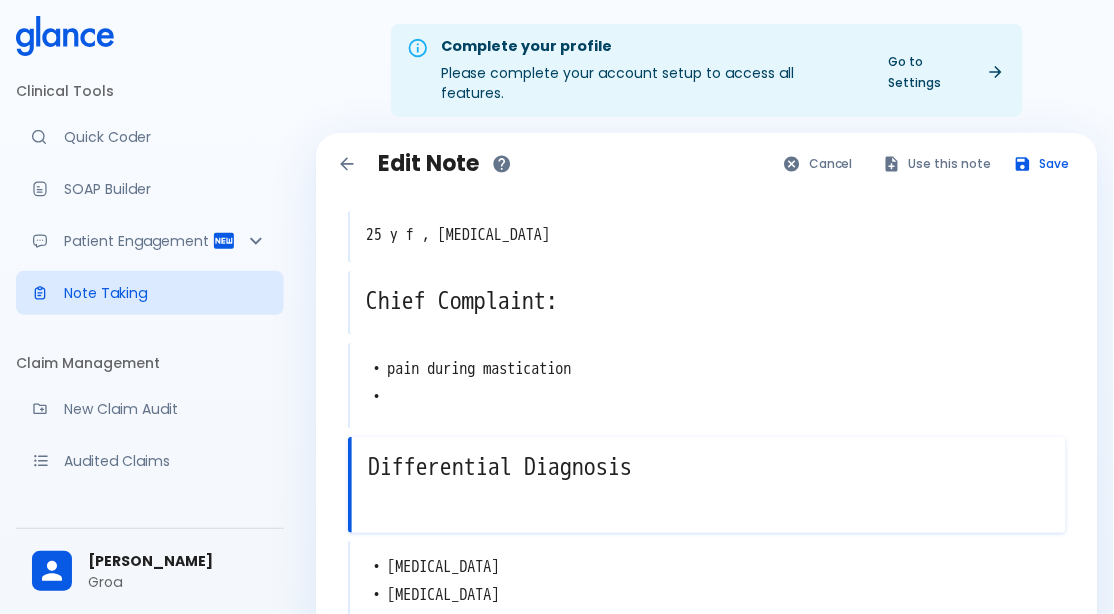 click on "Complete your profile Please complete your account setup to access all features. Go to Settings" at bounding box center [707, 70] 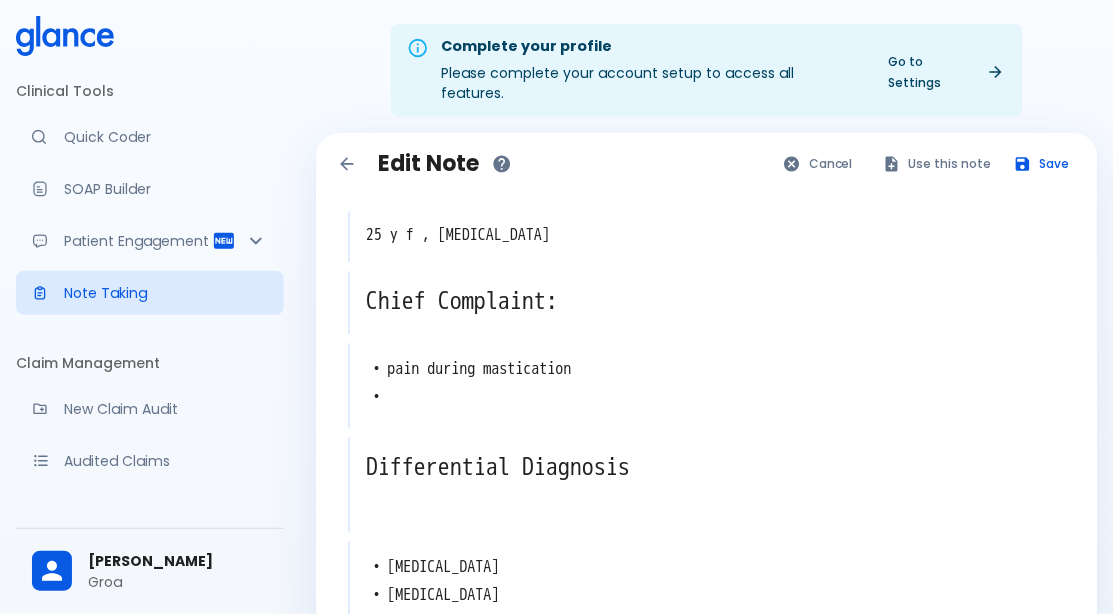 click 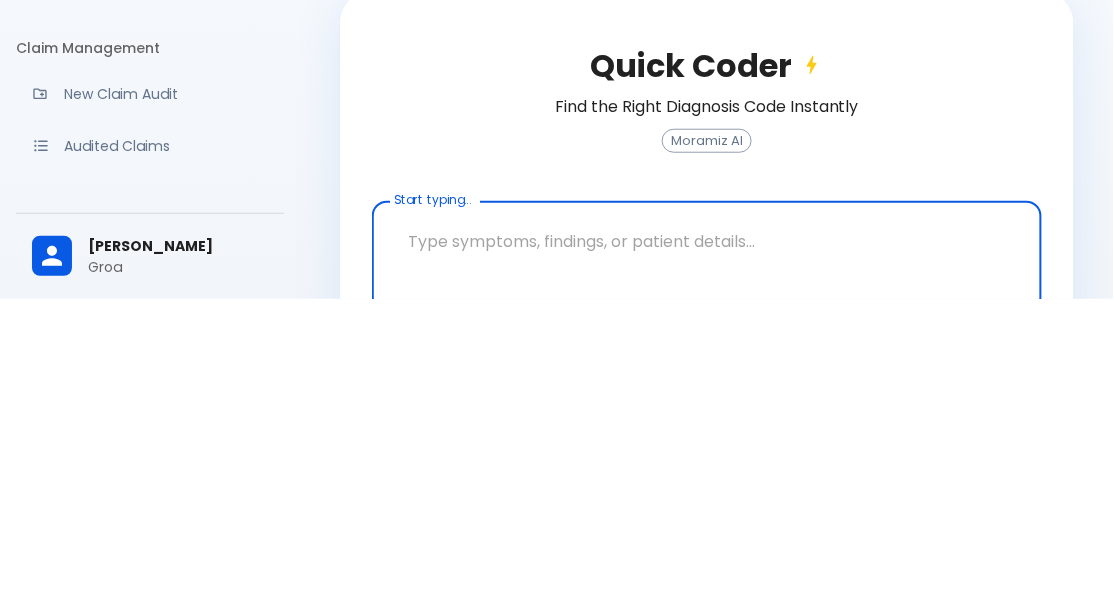 scroll, scrollTop: 68, scrollLeft: 0, axis: vertical 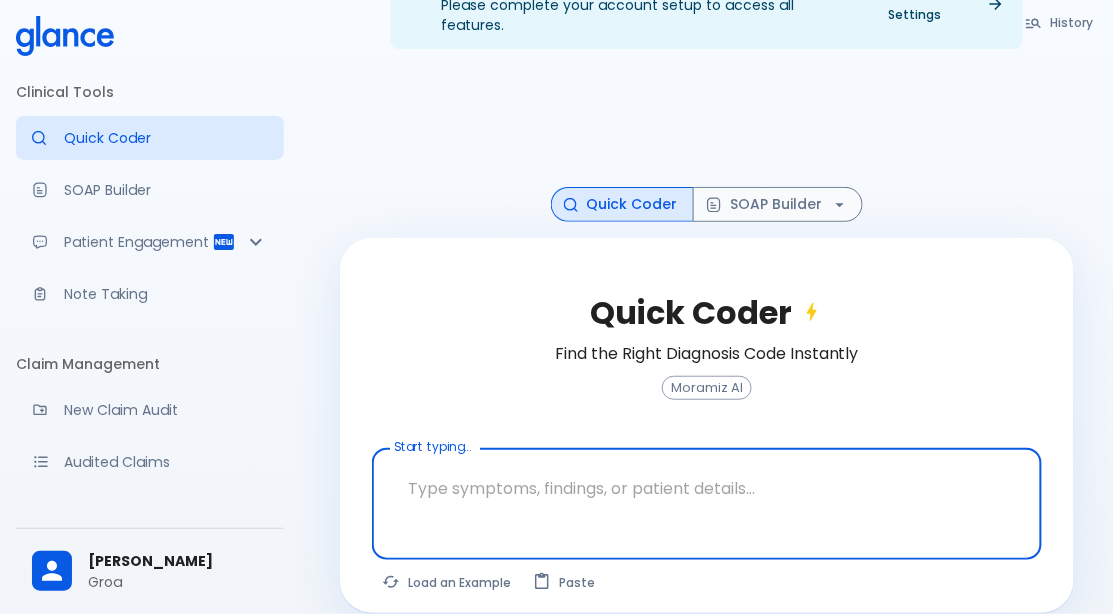 click on "SOAP Builder" at bounding box center [150, 190] 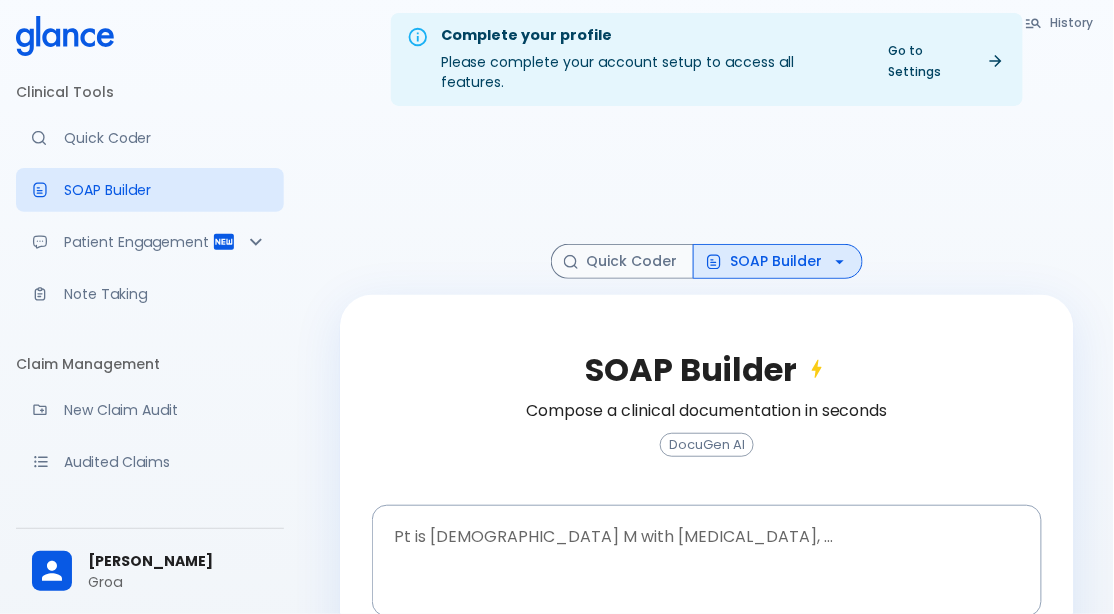 scroll, scrollTop: 0, scrollLeft: 0, axis: both 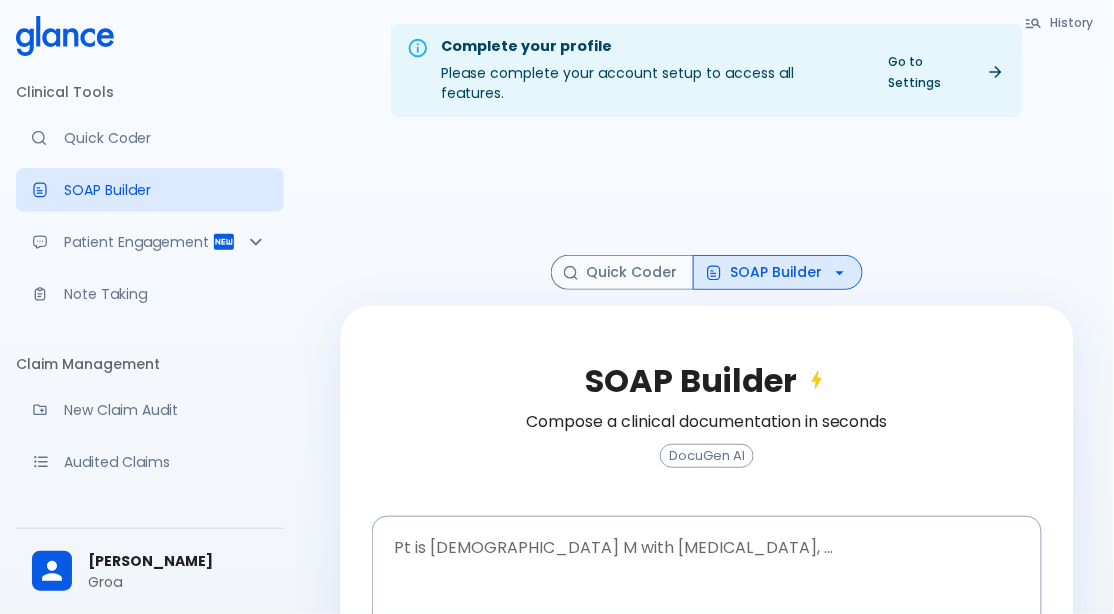 click on "Note Taking" at bounding box center [166, 294] 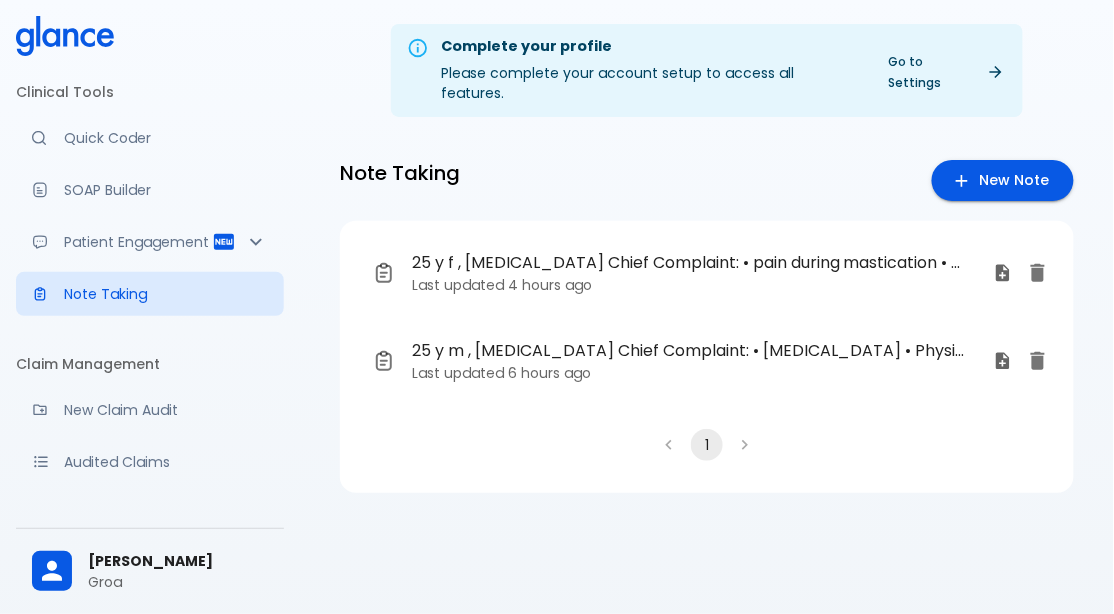 click on "4 hours ago" at bounding box center (550, 285) 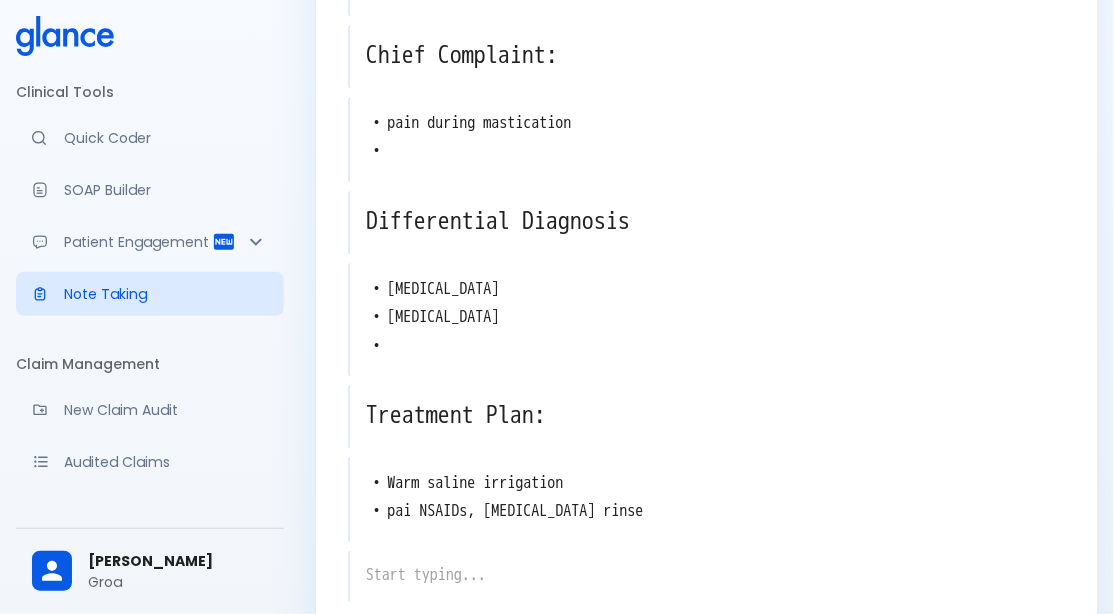 scroll, scrollTop: 246, scrollLeft: 0, axis: vertical 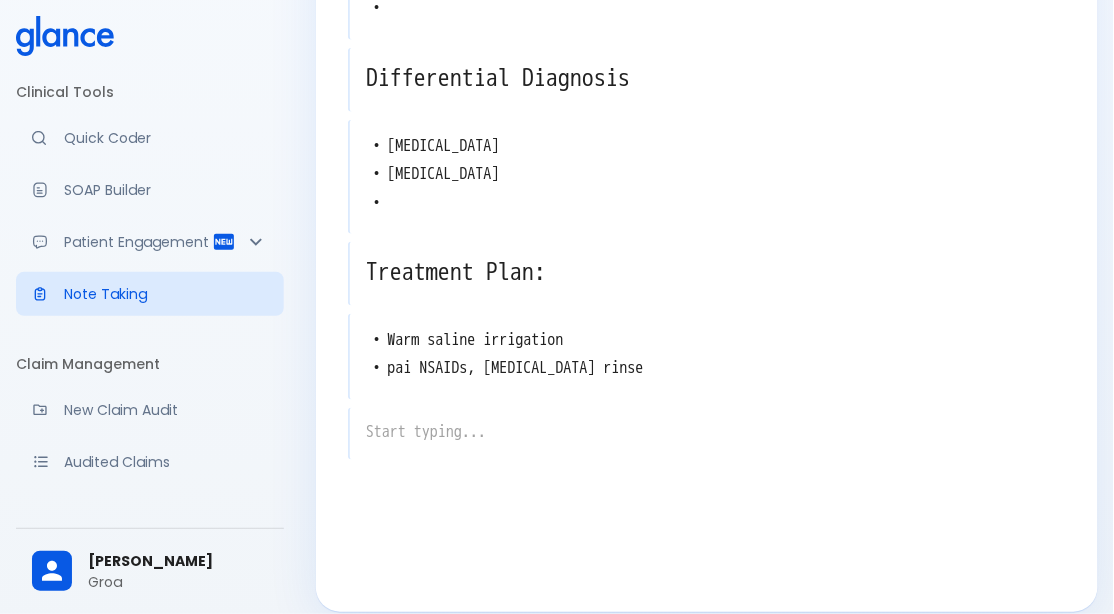 click at bounding box center (708, 432) 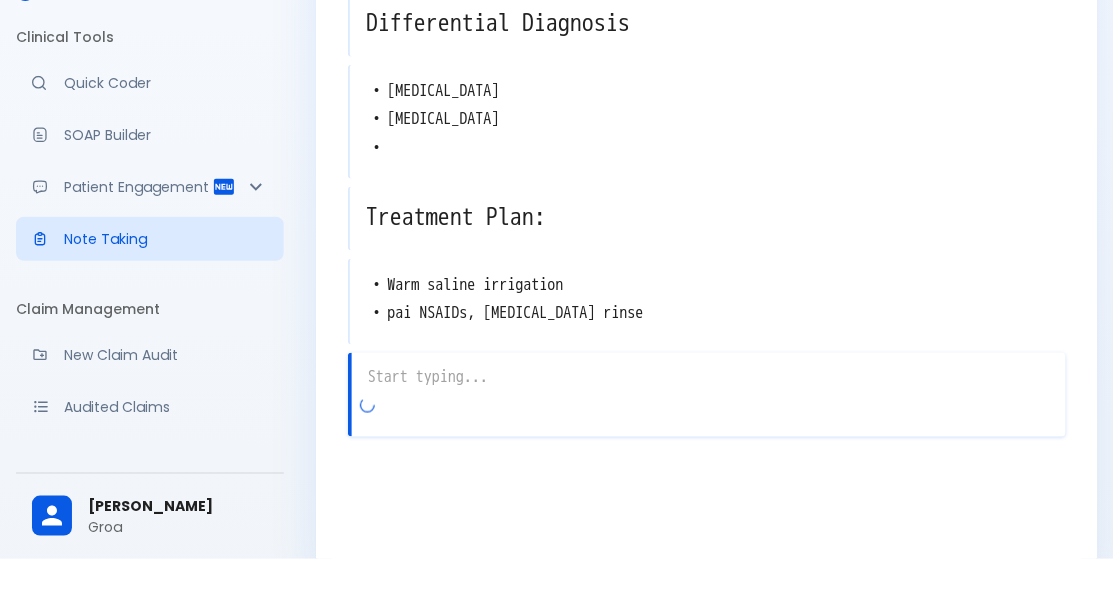 scroll, scrollTop: 389, scrollLeft: 0, axis: vertical 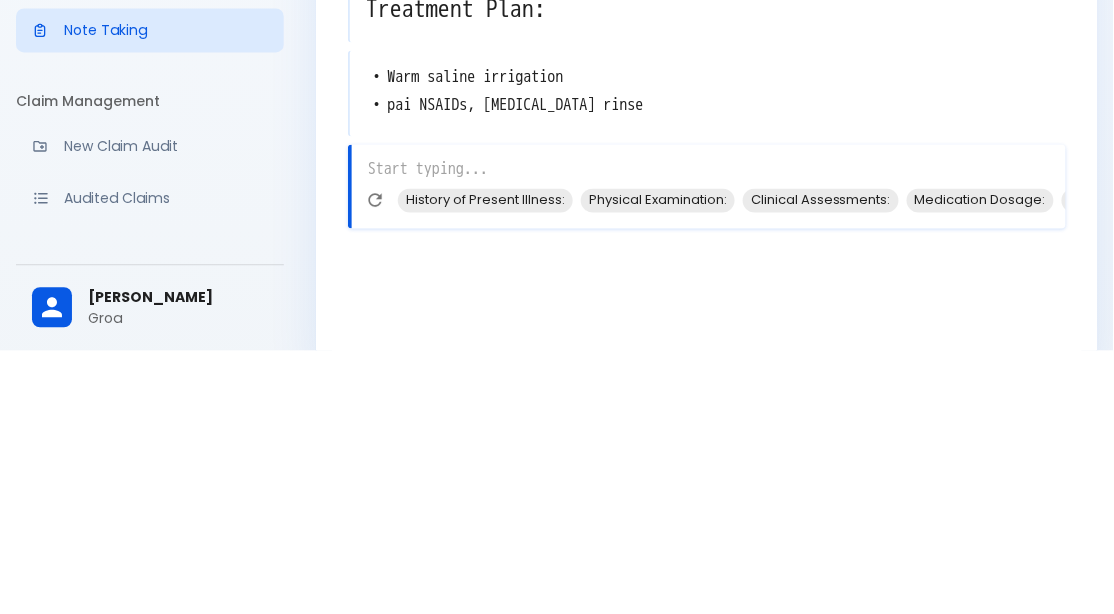 click on "History of Present Illness:" at bounding box center (485, 463) 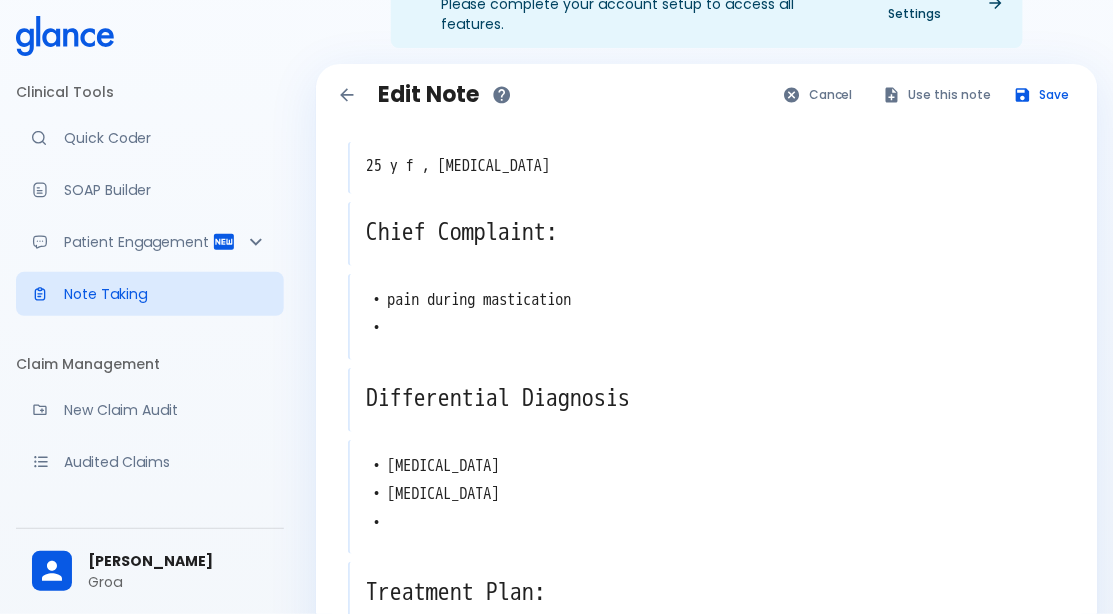 scroll, scrollTop: 0, scrollLeft: 0, axis: both 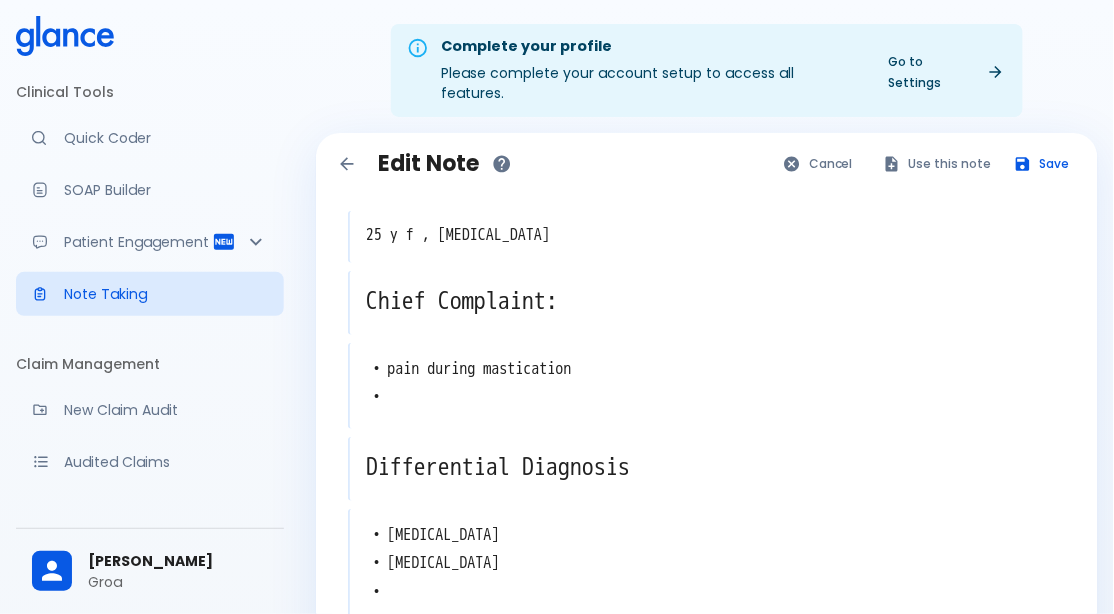 click on "Save" at bounding box center (1043, 163) 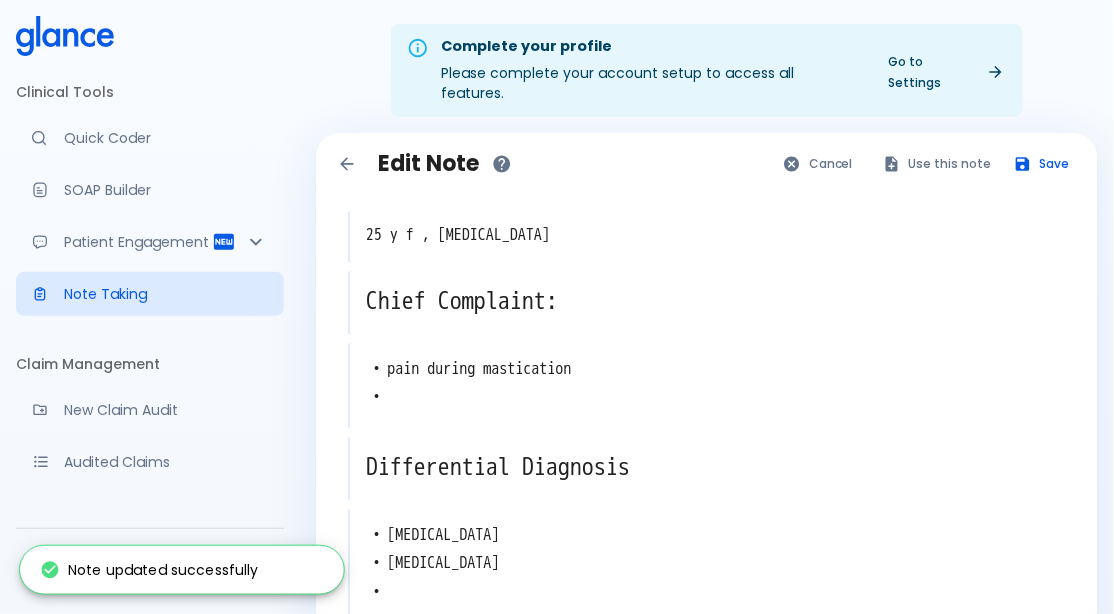 click on "Use this note" at bounding box center (938, 163) 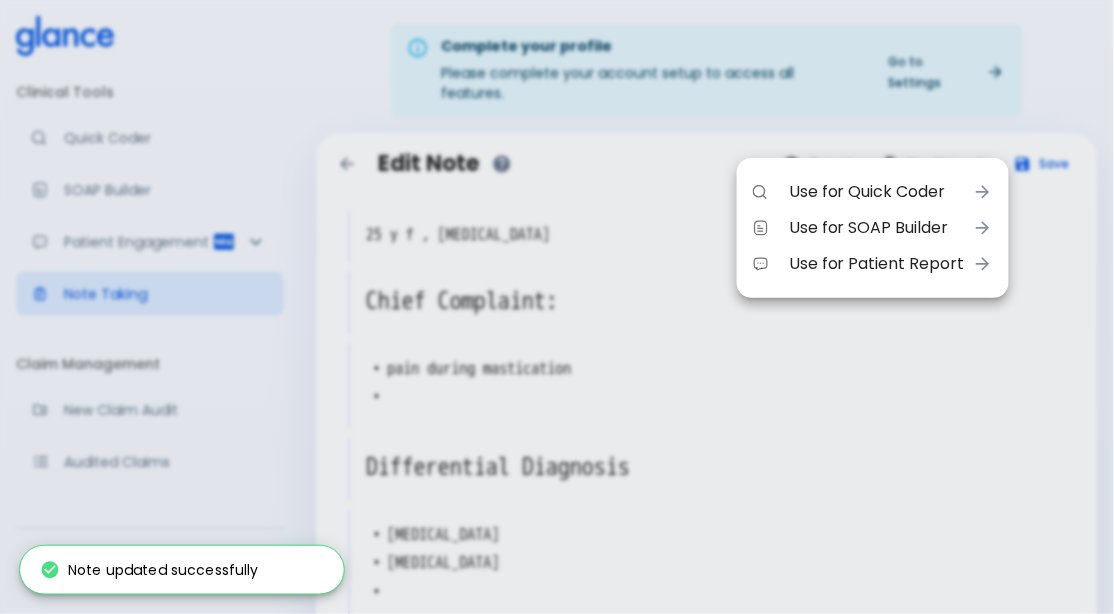 click on "Use for Quick Coder" at bounding box center [877, 192] 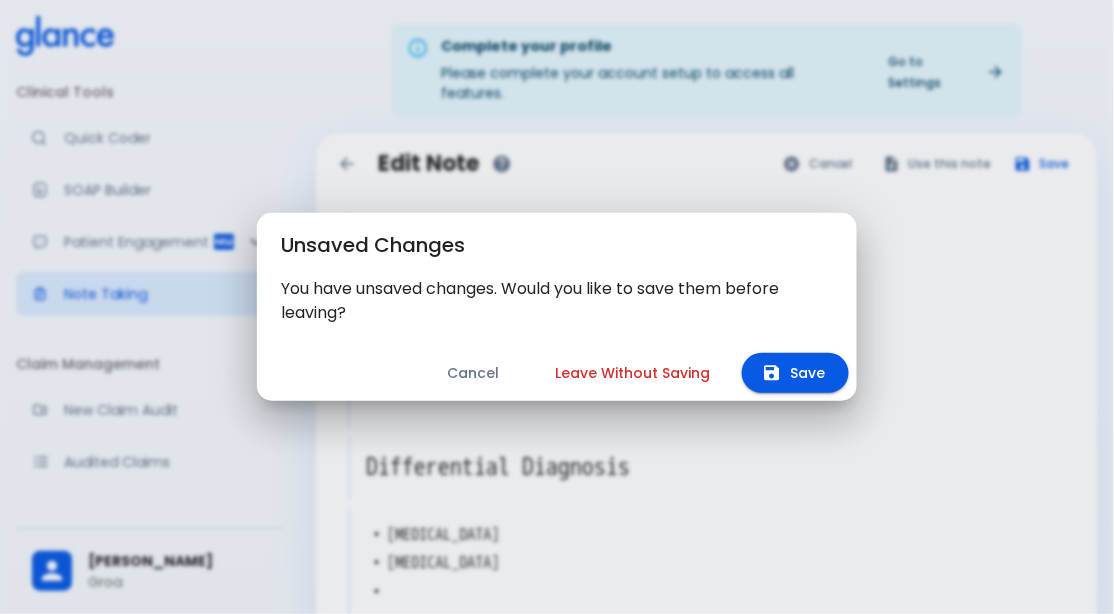 click on "Save" at bounding box center [795, 373] 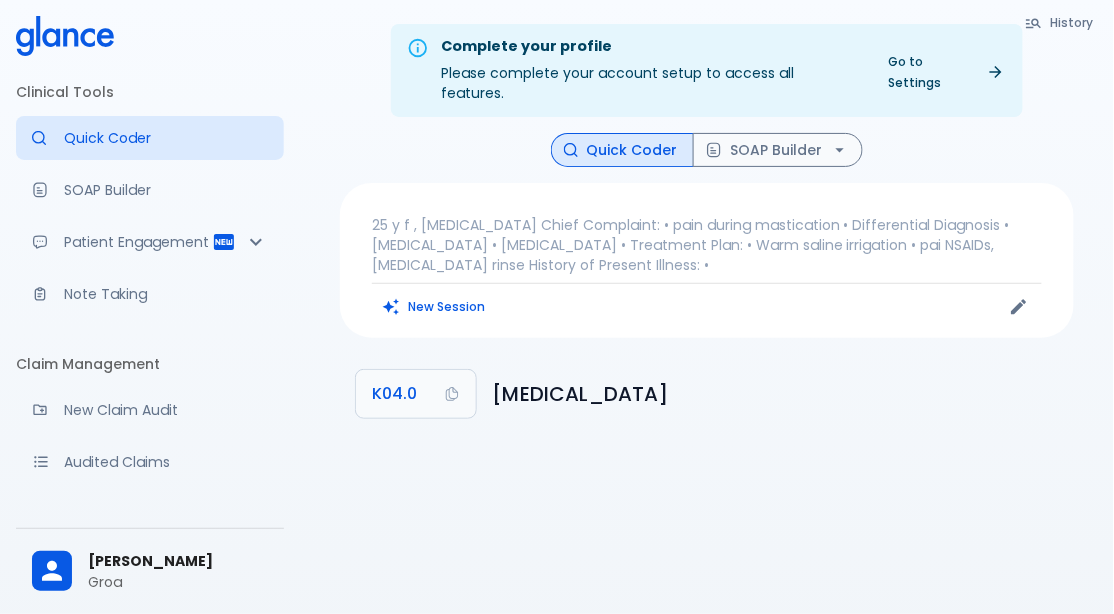 click on "SOAP Builder" at bounding box center [166, 190] 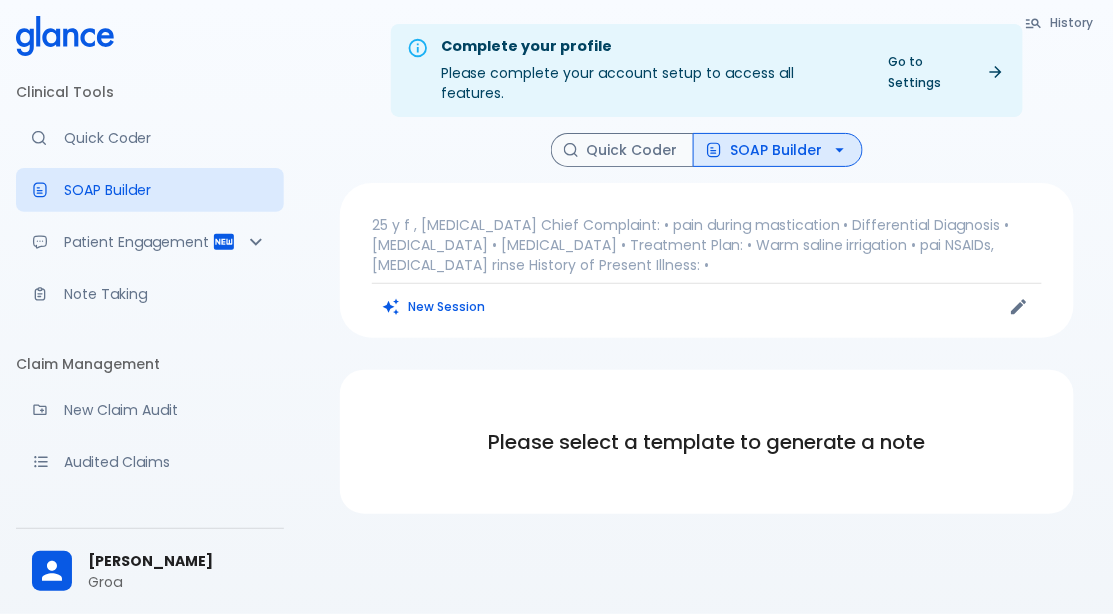click on "SOAP Builder" at bounding box center (778, 150) 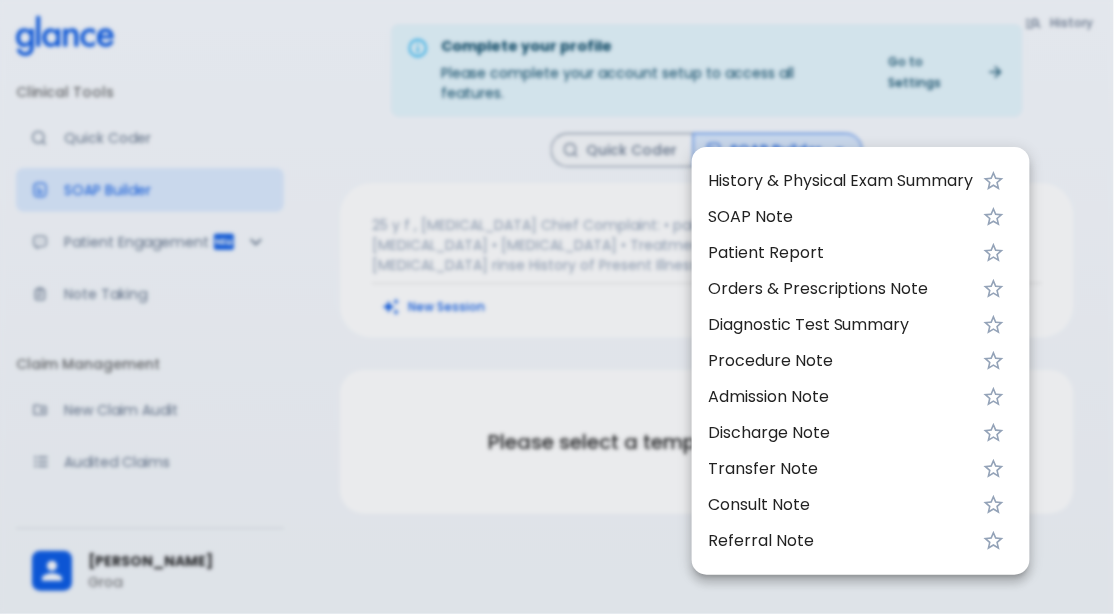 click at bounding box center (557, 307) 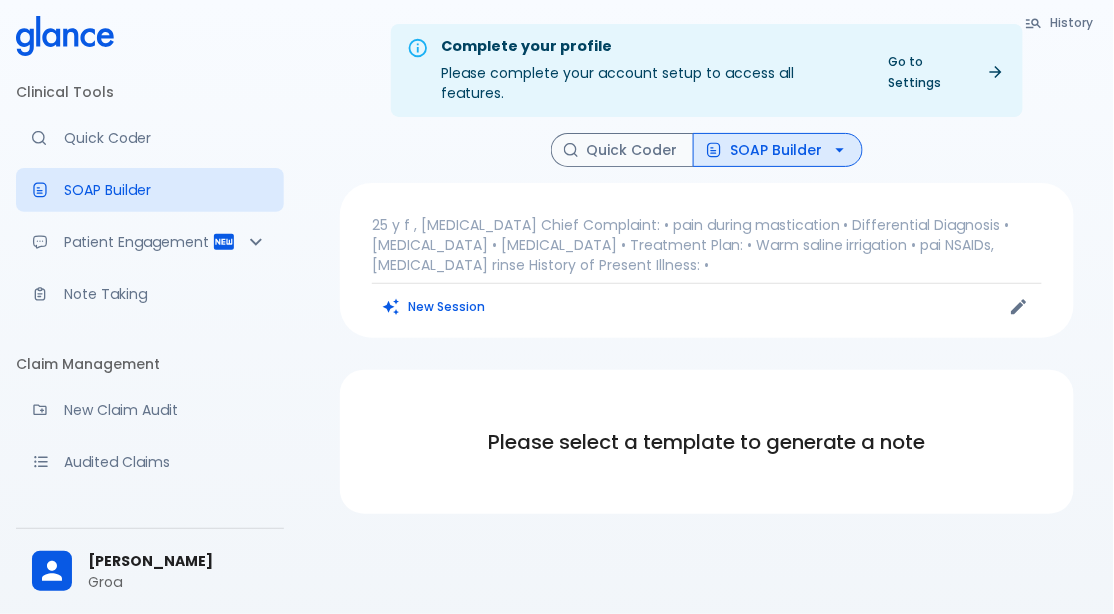 click on "Note Taking" at bounding box center [166, 294] 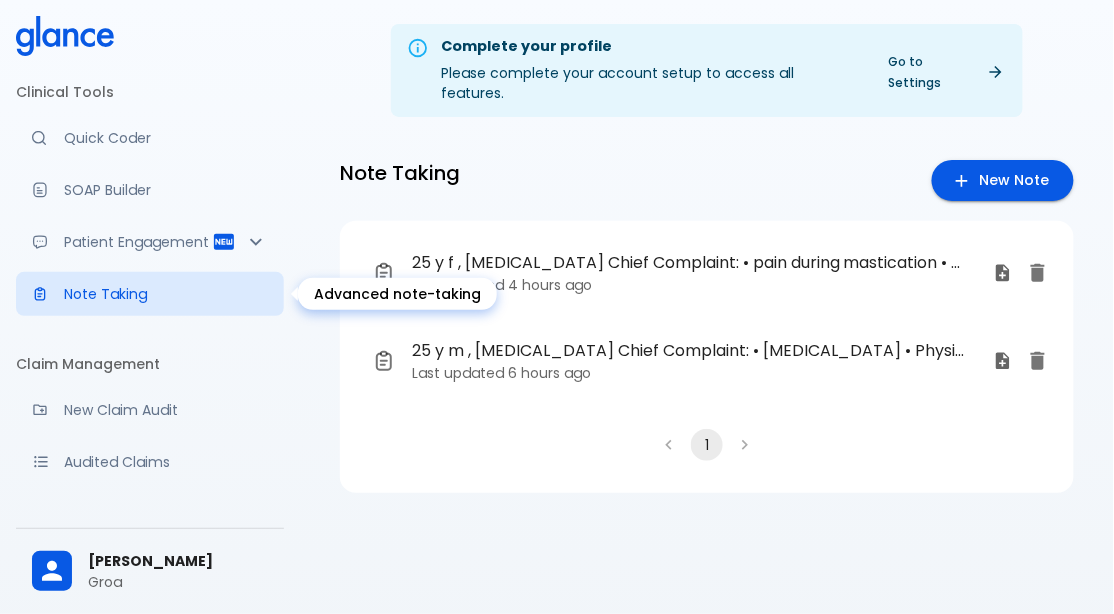click on "Note Taking" at bounding box center (166, 294) 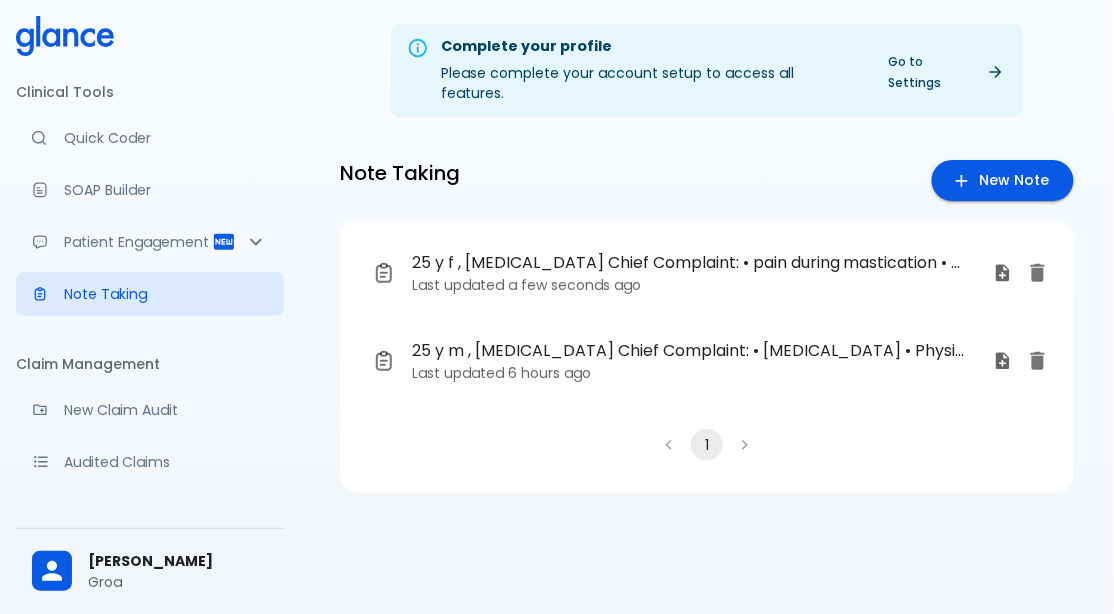 click on "25 y f , [MEDICAL_DATA]
Chief Complaint:
• pain during mastication
•
Differential Diagnosis
• [MEDICAL_DATA]
• [MEDICAL_DATA]
•
Treatment Plan:
• Warm saline irrigation
• pai NSAIDs, [MEDICAL_DATA] rinse
History of Present Illness:
•" at bounding box center [690, 263] 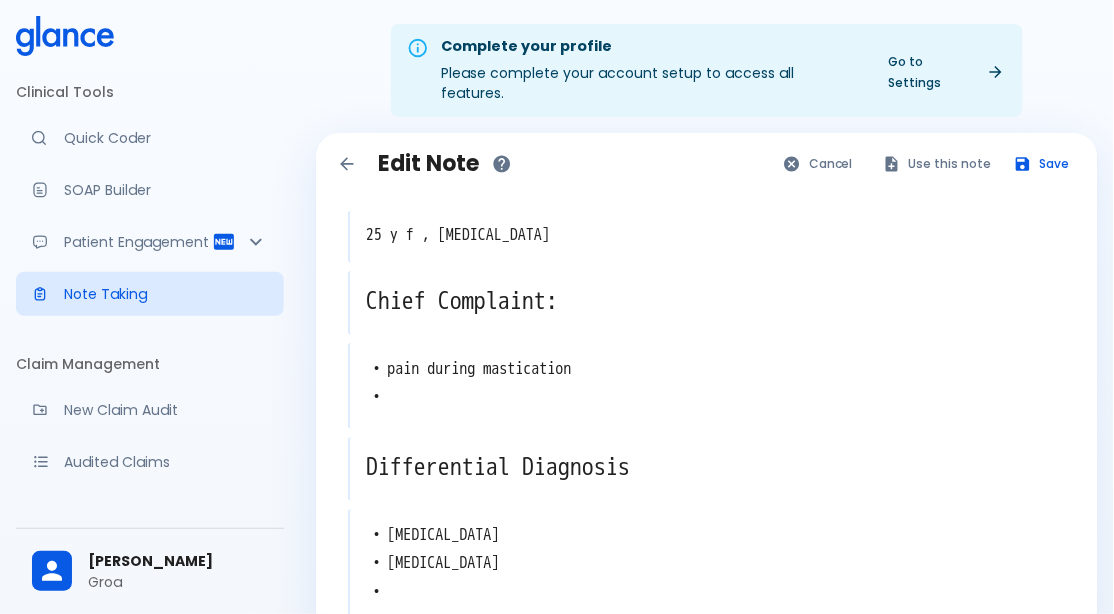 click on "Use this note" at bounding box center [938, 163] 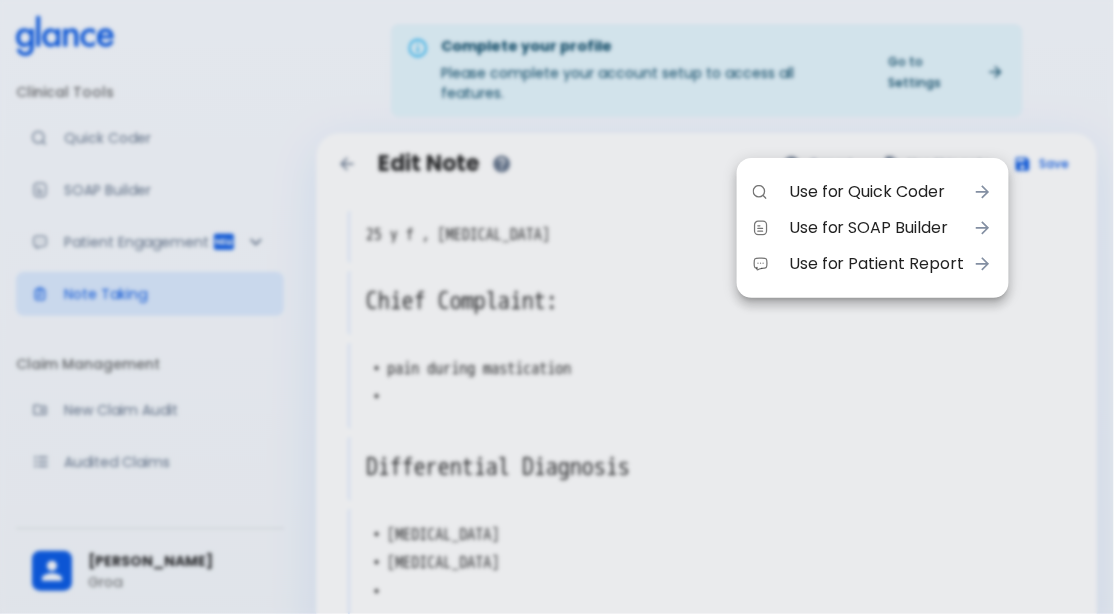 click at bounding box center [557, 307] 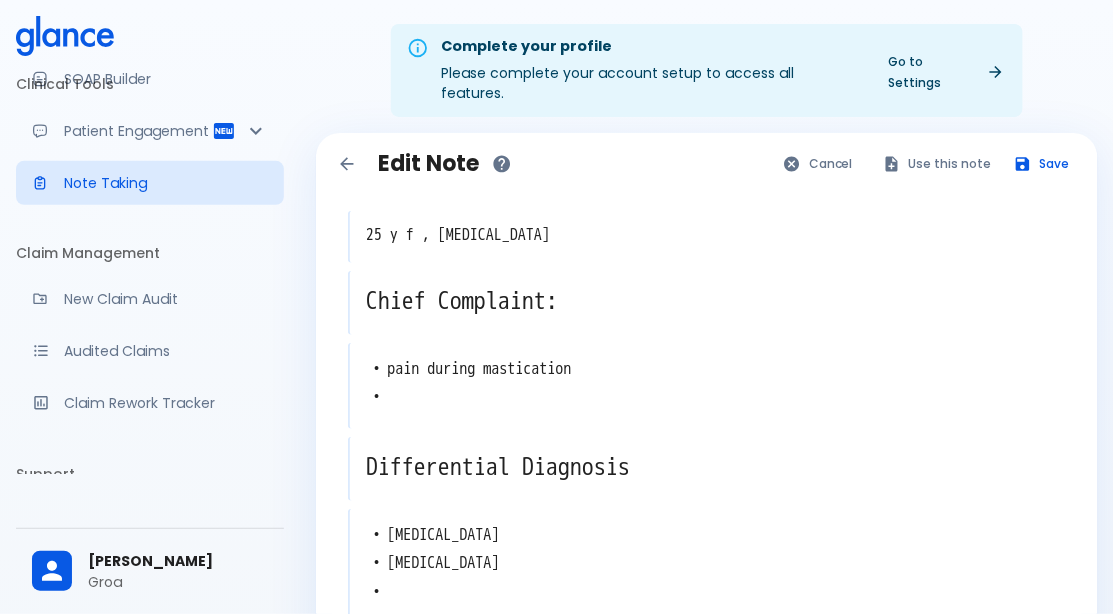 scroll, scrollTop: 115, scrollLeft: 0, axis: vertical 